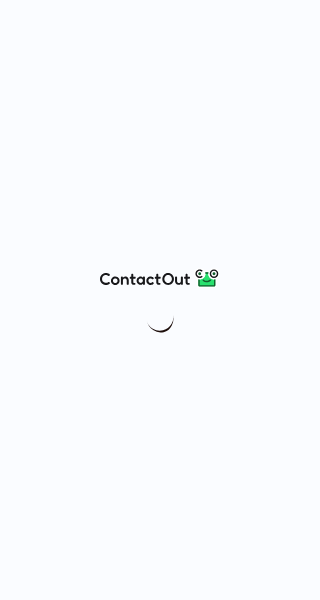 scroll, scrollTop: 0, scrollLeft: 0, axis: both 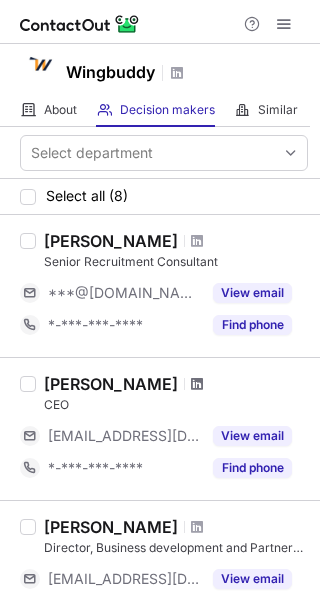 click at bounding box center (197, 384) 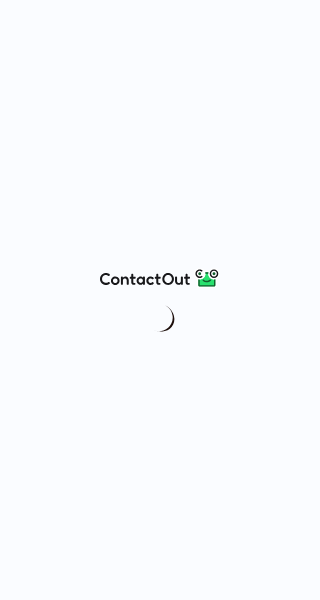 scroll, scrollTop: 0, scrollLeft: 0, axis: both 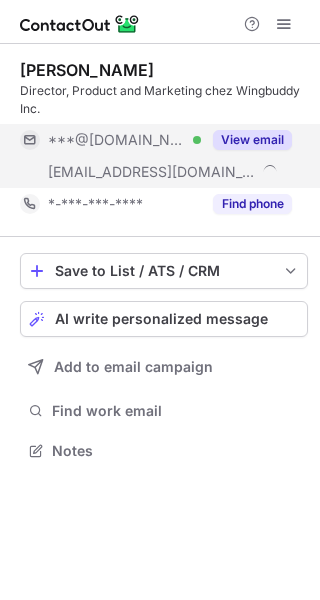 click on "View email" at bounding box center (252, 140) 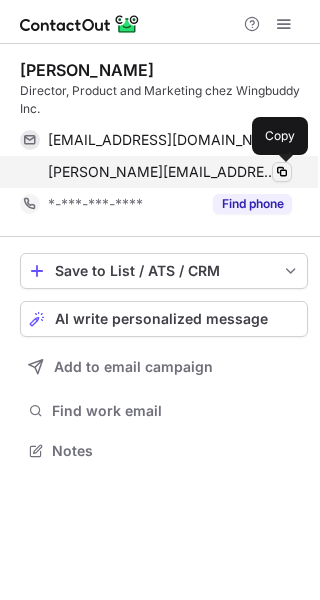 click at bounding box center (282, 172) 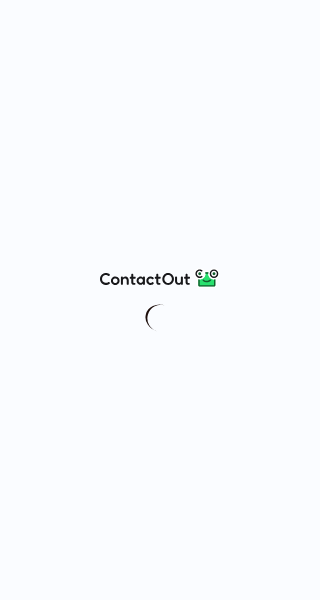 scroll, scrollTop: 0, scrollLeft: 0, axis: both 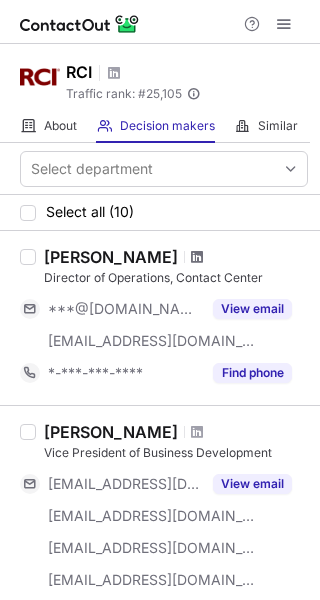click at bounding box center [197, 257] 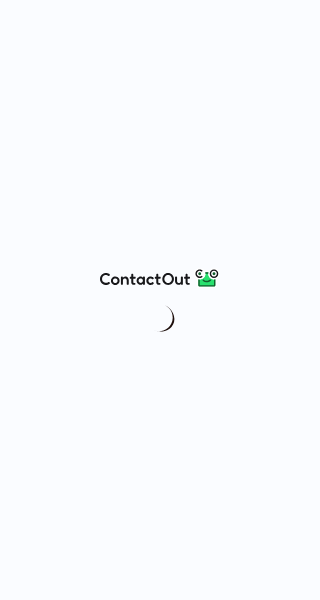 scroll, scrollTop: 0, scrollLeft: 0, axis: both 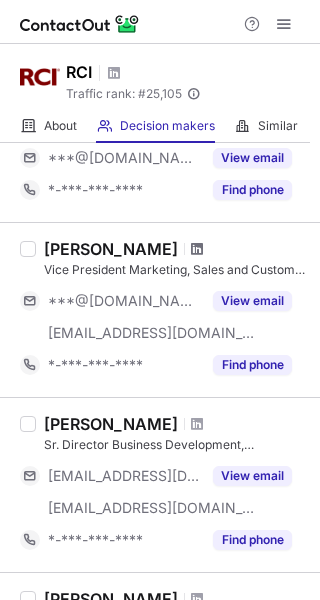 click at bounding box center [197, 249] 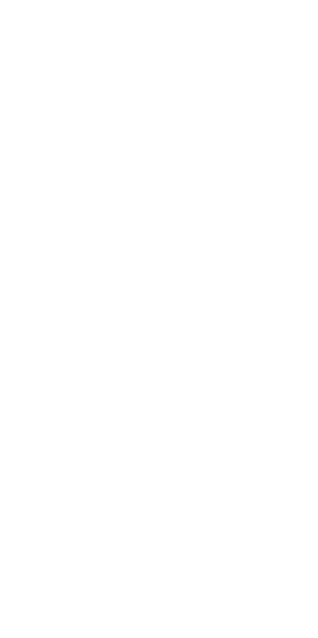 scroll, scrollTop: 0, scrollLeft: 0, axis: both 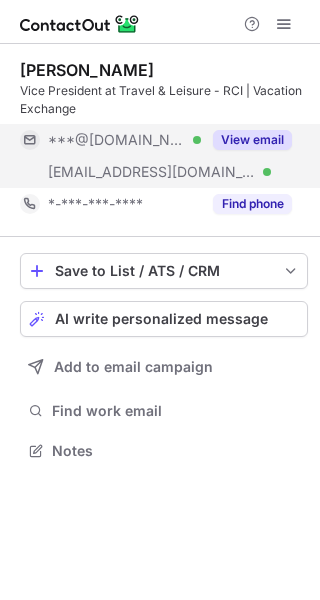 click on "View email" at bounding box center [252, 140] 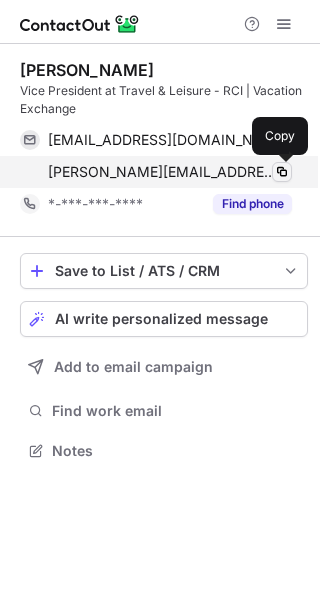 click at bounding box center [282, 172] 